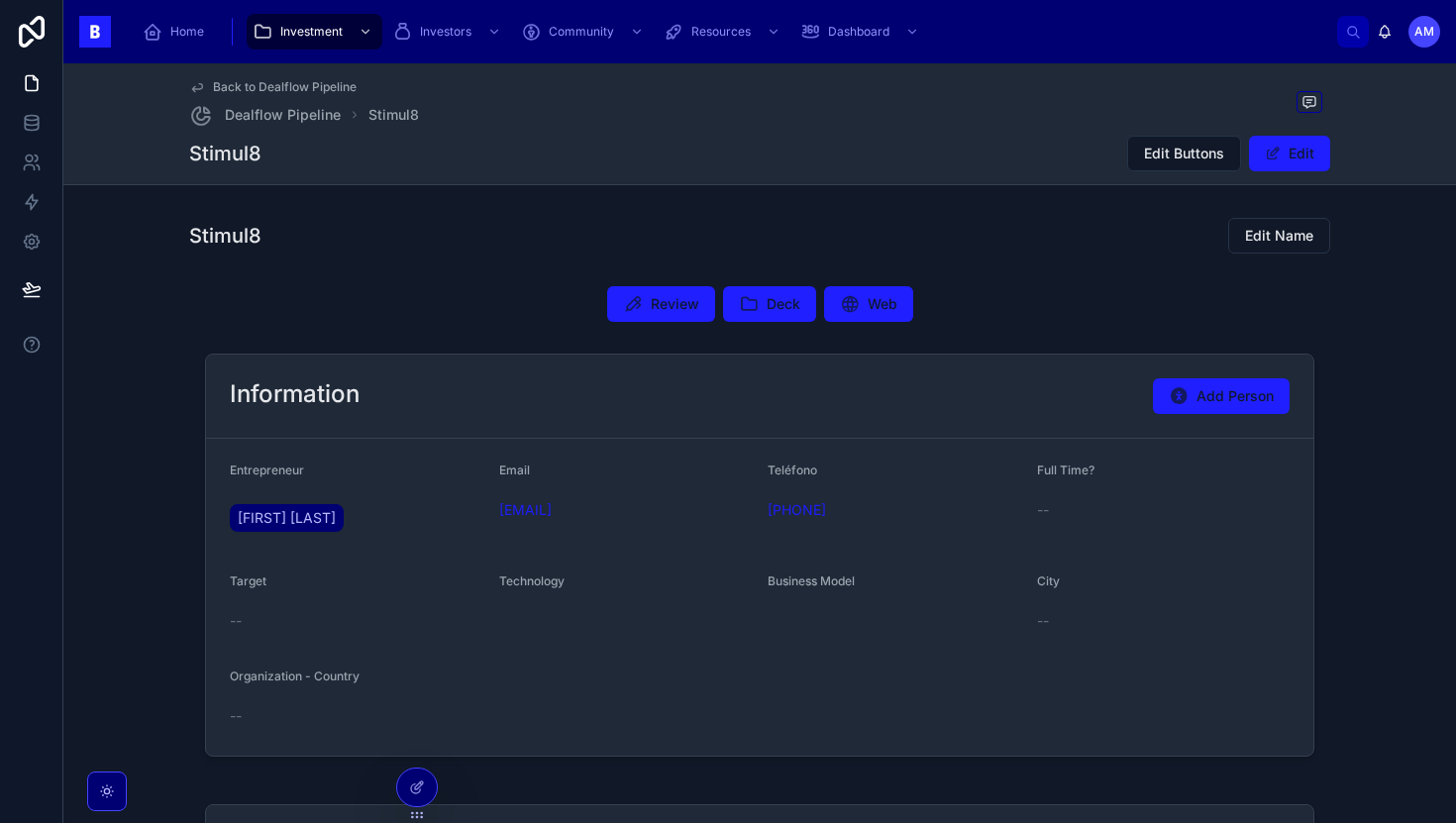 scroll, scrollTop: 0, scrollLeft: 0, axis: both 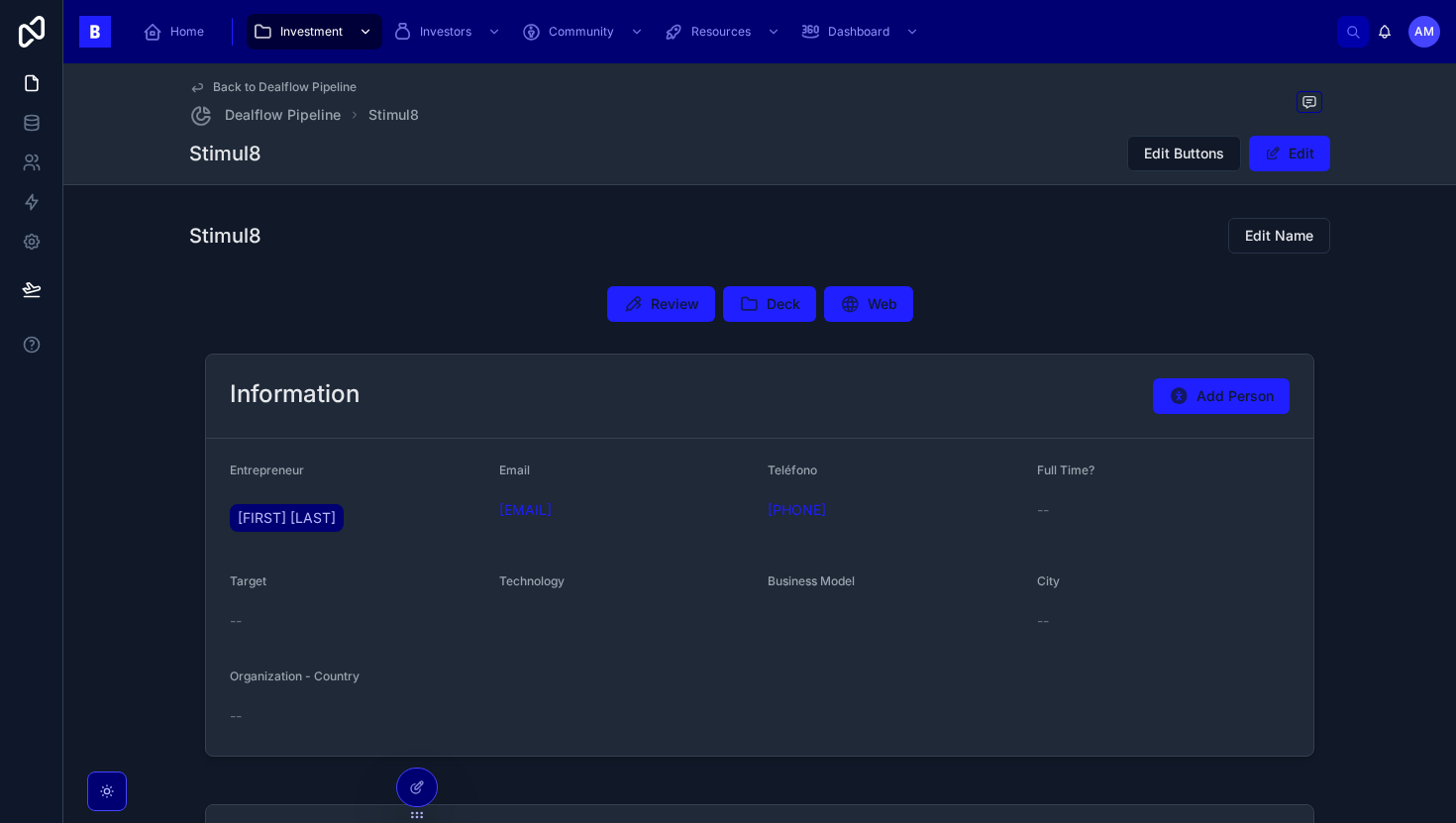 click on "Investment" at bounding box center (311, 32) 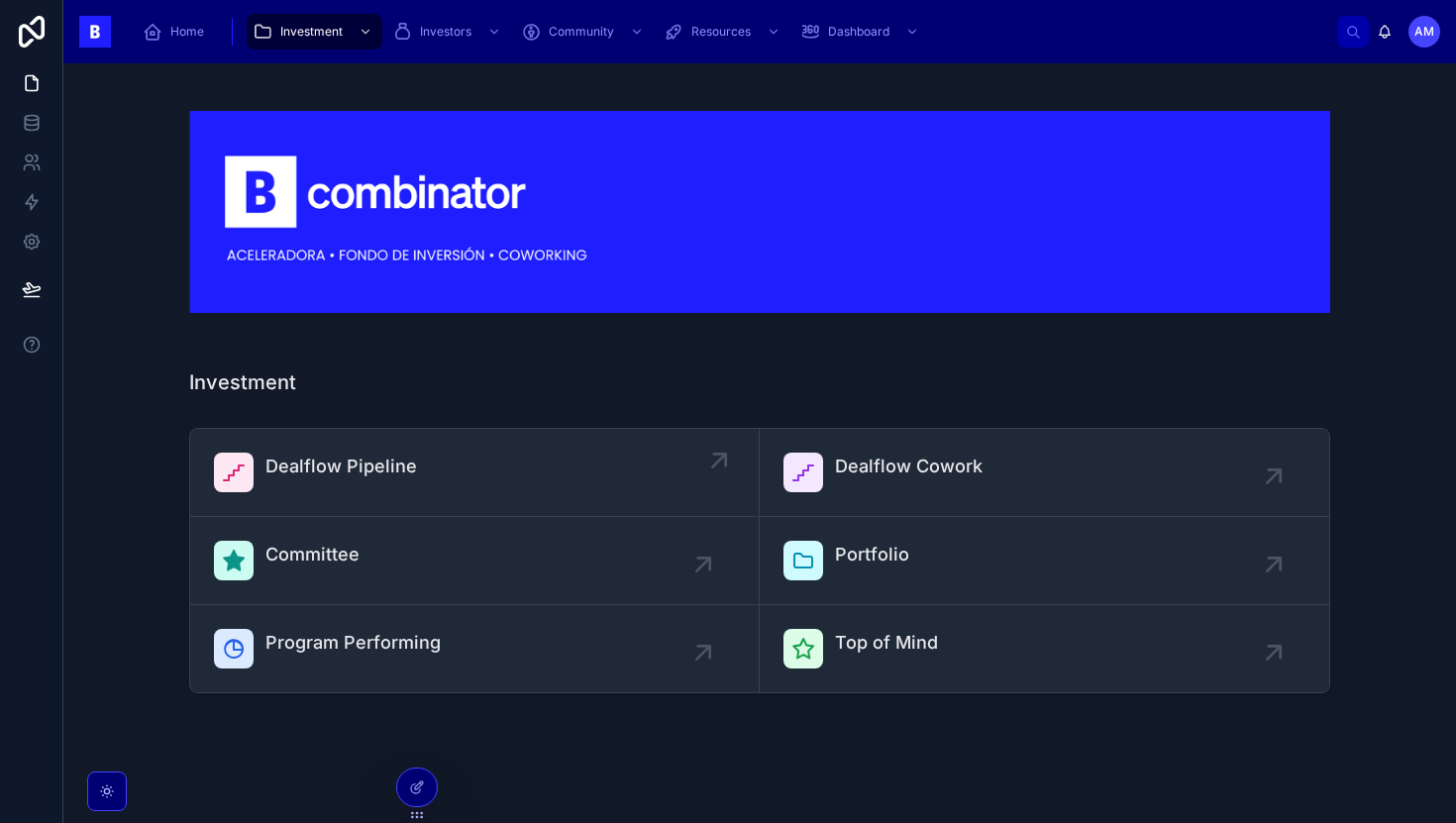 click on "Dealflow Pipeline" at bounding box center [341, 472] 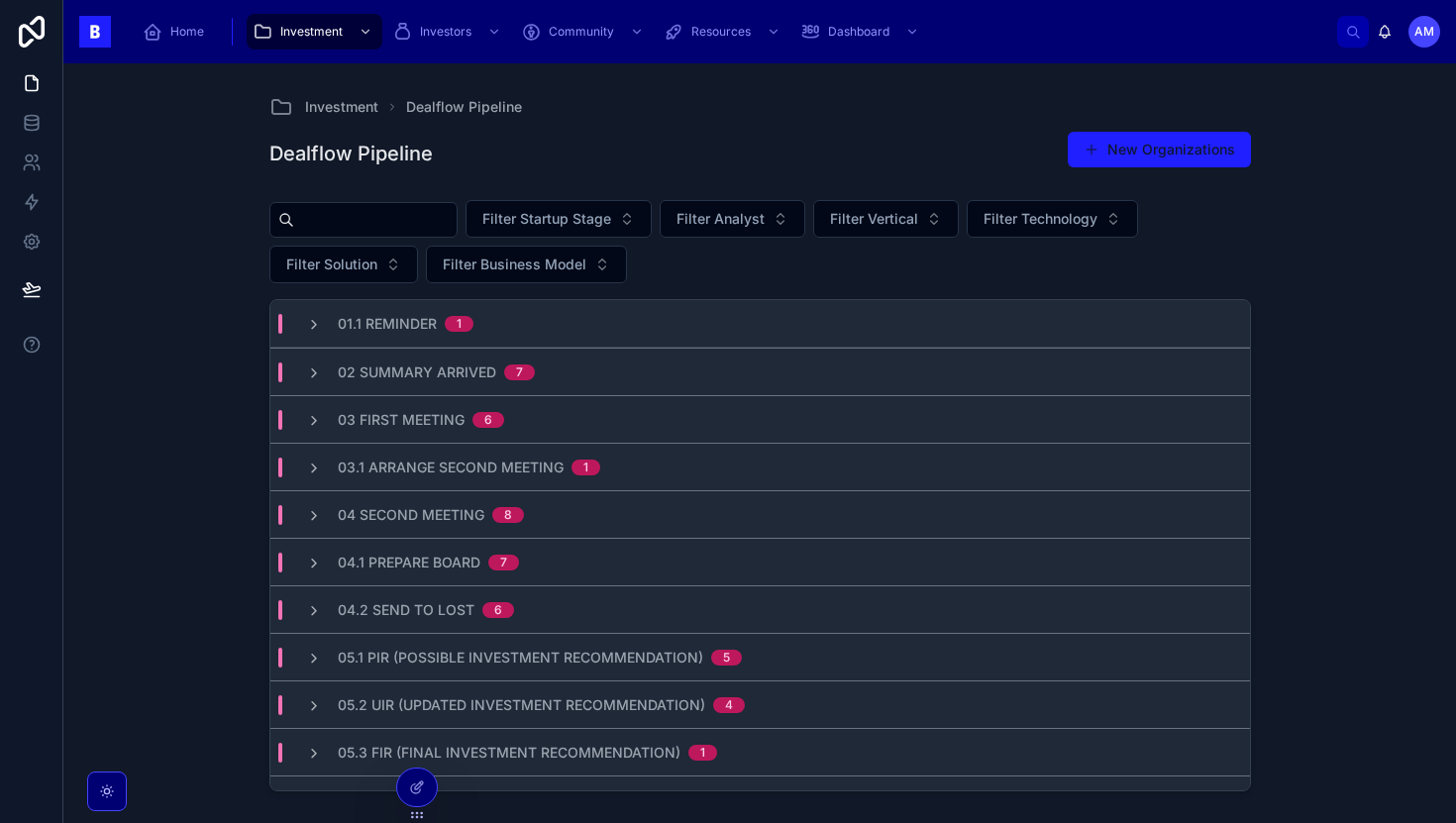 click on "Investment Dealflow Pipeline Dealflow Pipeline New Organizations Filter Startup Stage Filter Analyst Filter Vertical Filter Technology Filter Solution Filter Business Model 01.1 Reminder 1 02 Summary Arrived 7 03 First Meeting 6 03.1 Arrange Second Meeting 1 04 Second Meeting 8 04.1 Prepare Board 7 04.2 Send to Lost 6 05.1 PIR (Possible Investment Recommendation) 5 05.2 UIR (Updated Investment Recommendation) 4 05.3 FIR (Final Investment Recommendation) 1 05.4 Send to Lost 5 06 Program Execution 8 Entrepreneur [FIRST] [LAST] Startup WOMO Program/VC Select a Program/VC Days since New Lead 3 Date Last Contact 3 days ago Technology Business Model Analyst [FIRST] Vertical Solution Startup Stage 06 Program Execution Entrepreneur [FIRST] [LAST] Startup Mesai Dynamics, S.L. Program/VC Program Days since New Lead 28 Date Last Contact 3 days ago Technology AI &#38; ML Artificial Intelligence Big Data Hardware Internet Machine Learning Platform SaaS Software Business Model Comission Pay-Per-Feature Subscription Analyst 55" at bounding box center (760, 443) 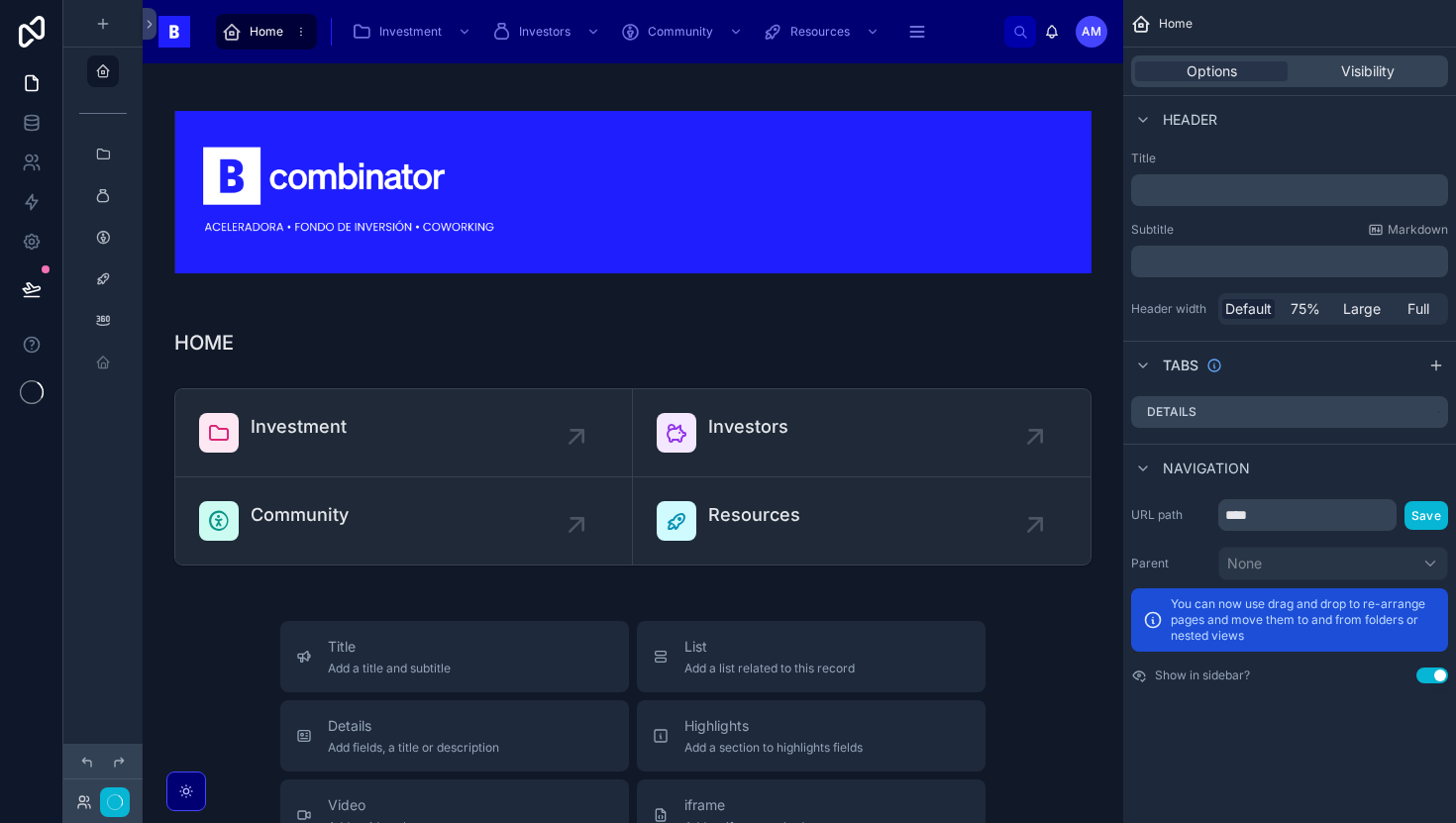 scroll, scrollTop: 0, scrollLeft: 0, axis: both 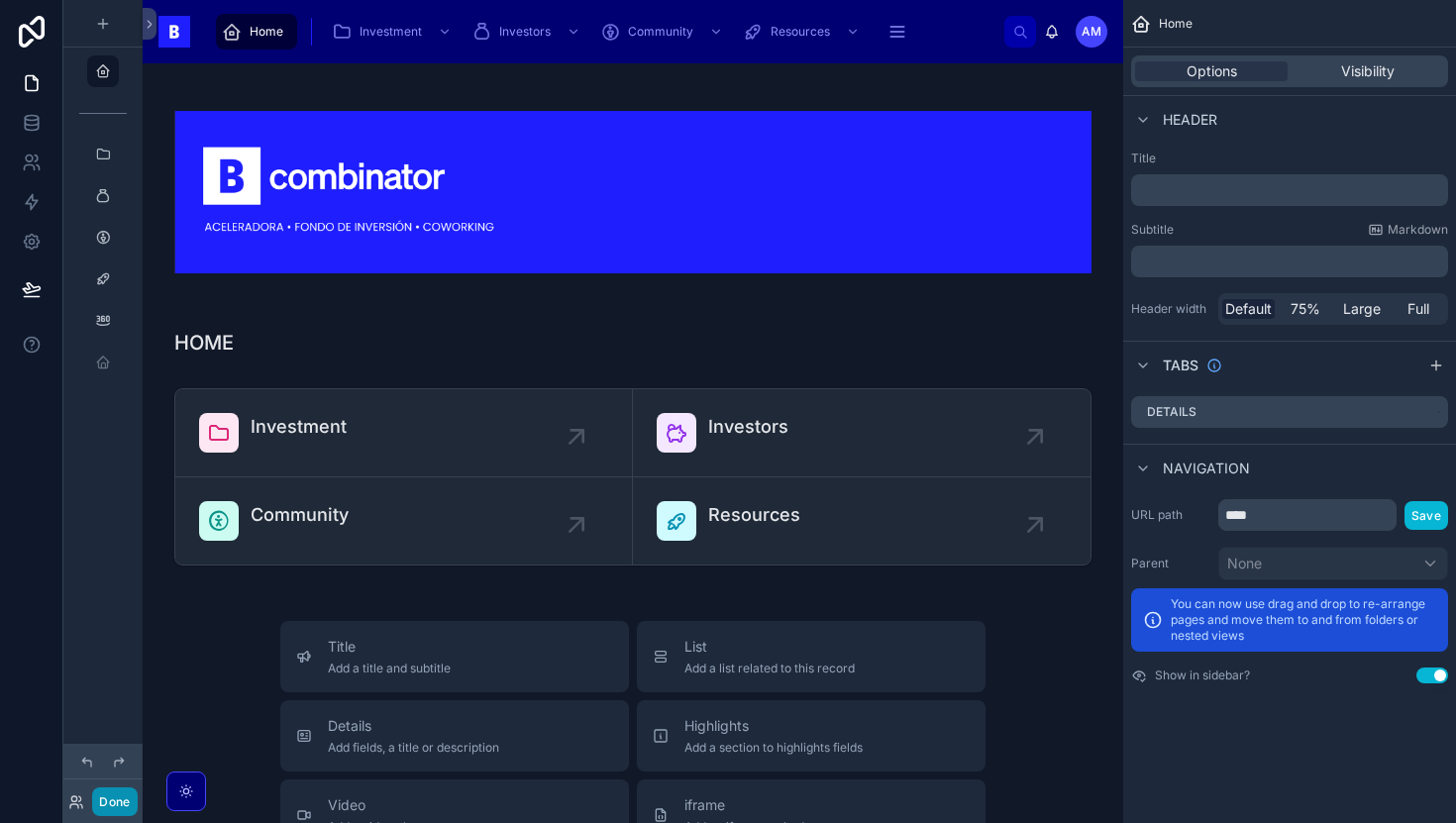 click on "Done" at bounding box center [114, 801] 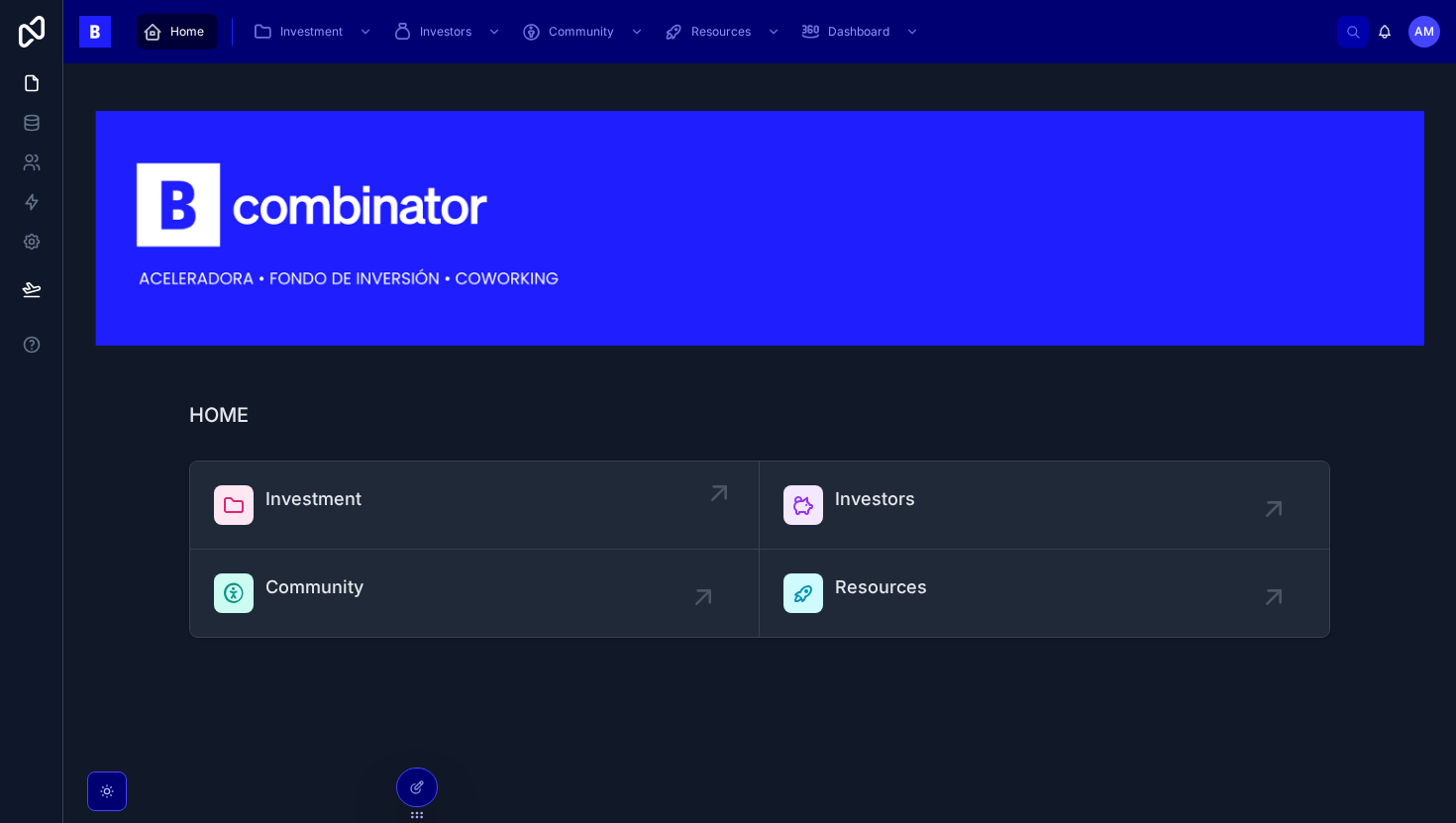 click on "Investment" at bounding box center [474, 505] 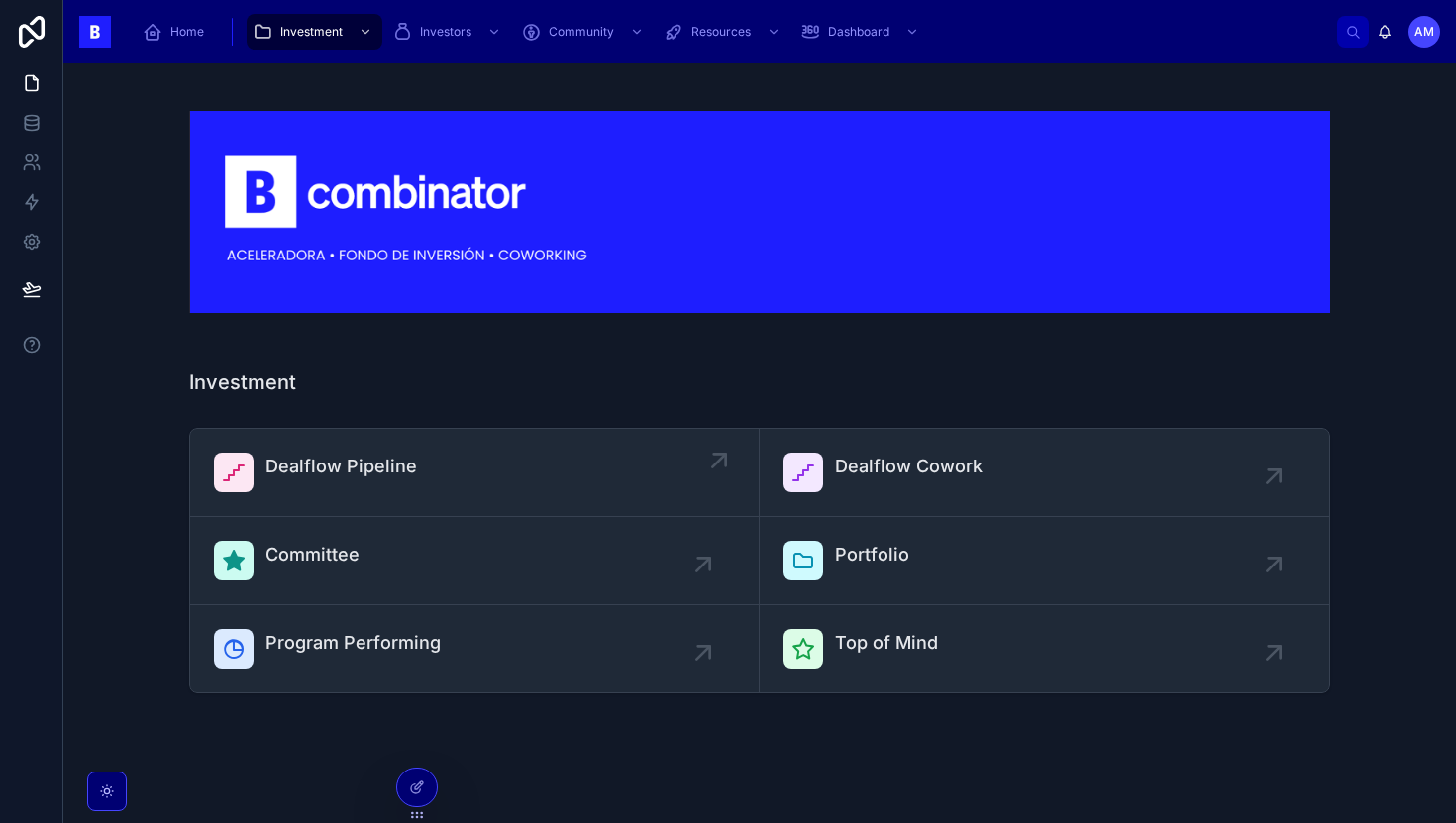 click on "Dealflow Pipeline" at bounding box center [341, 466] 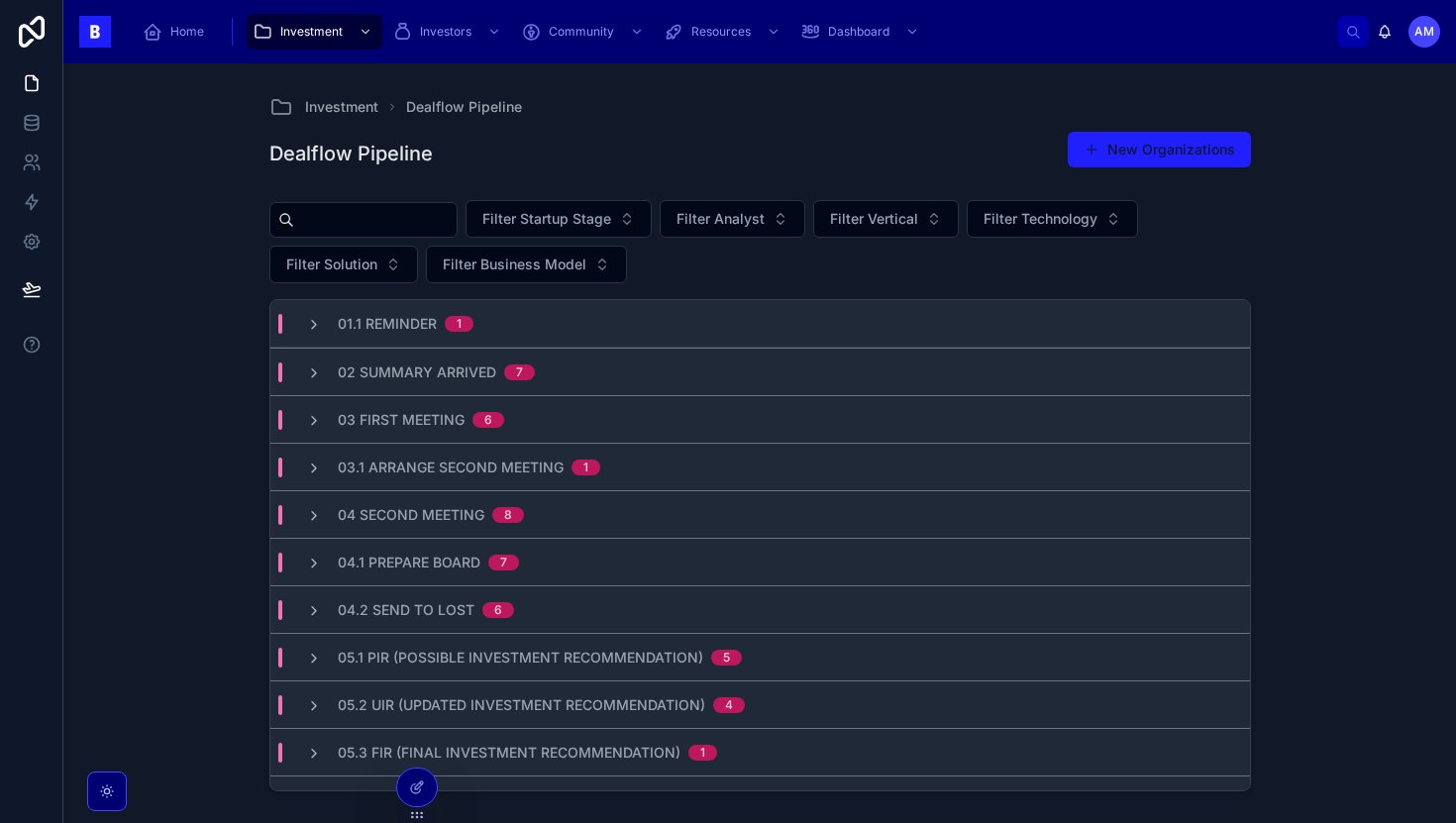 click at bounding box center (375, 220) 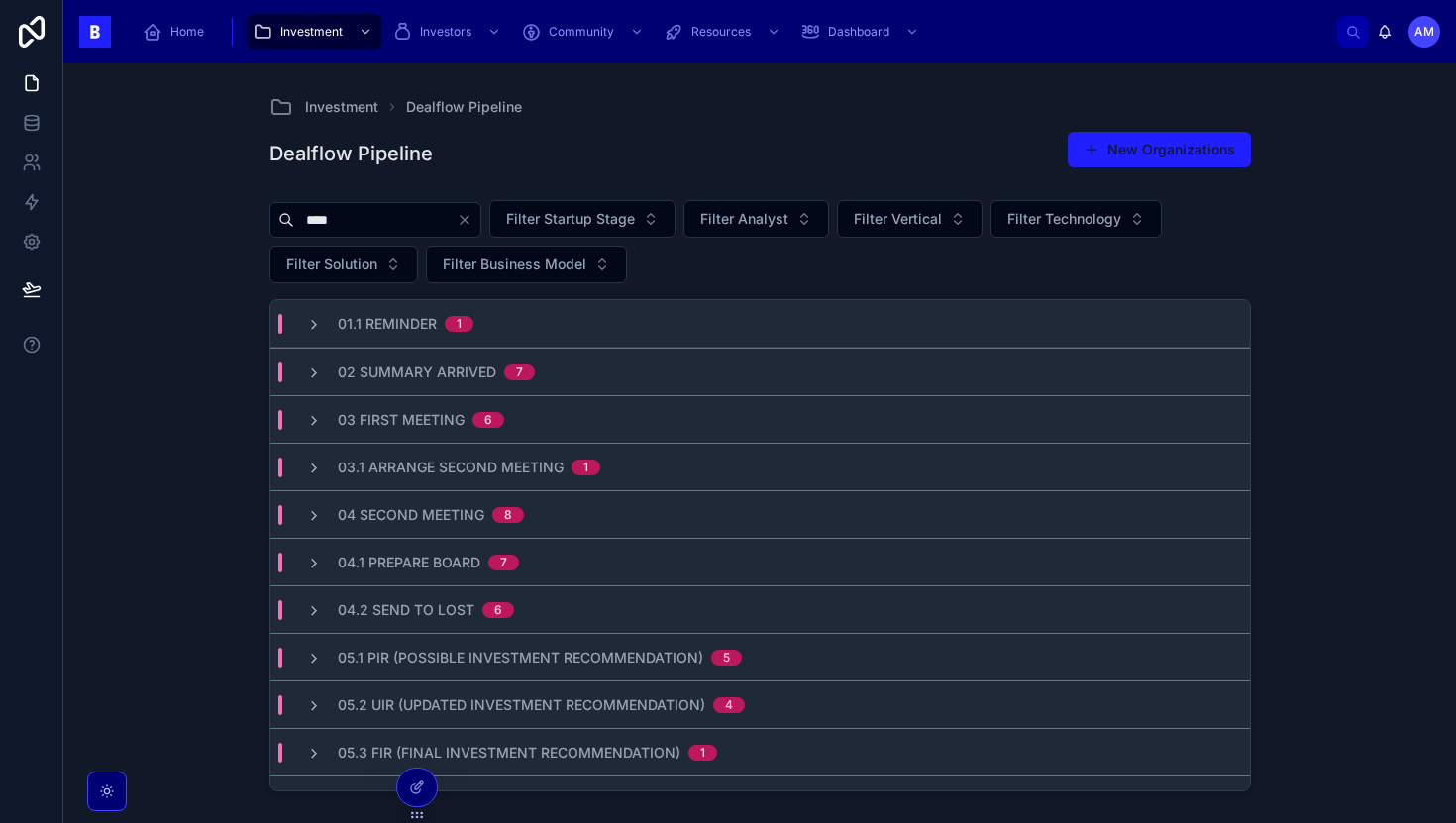 type on "****" 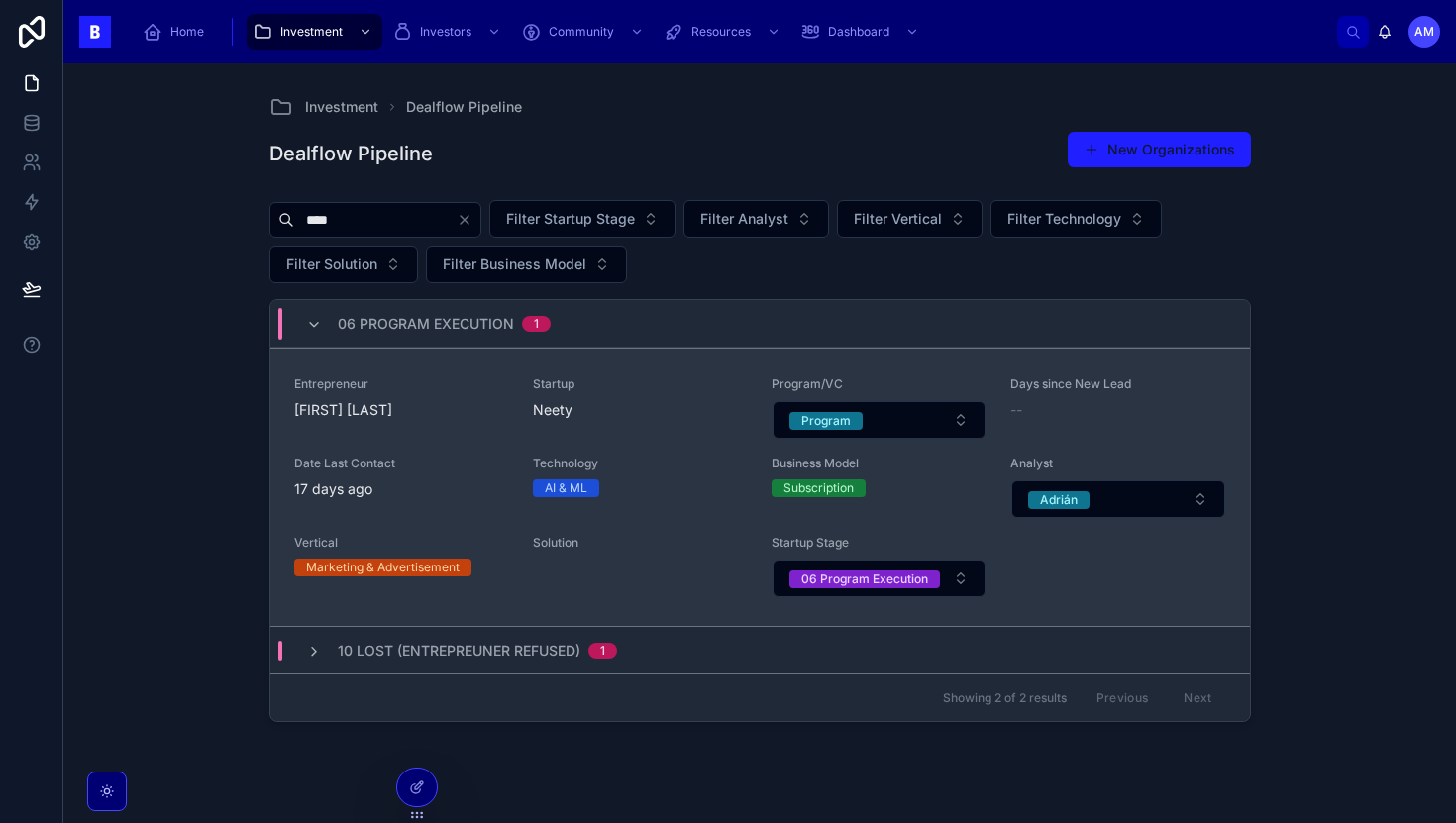 click on "[FIRST] [LAST]" at bounding box center [401, 410] 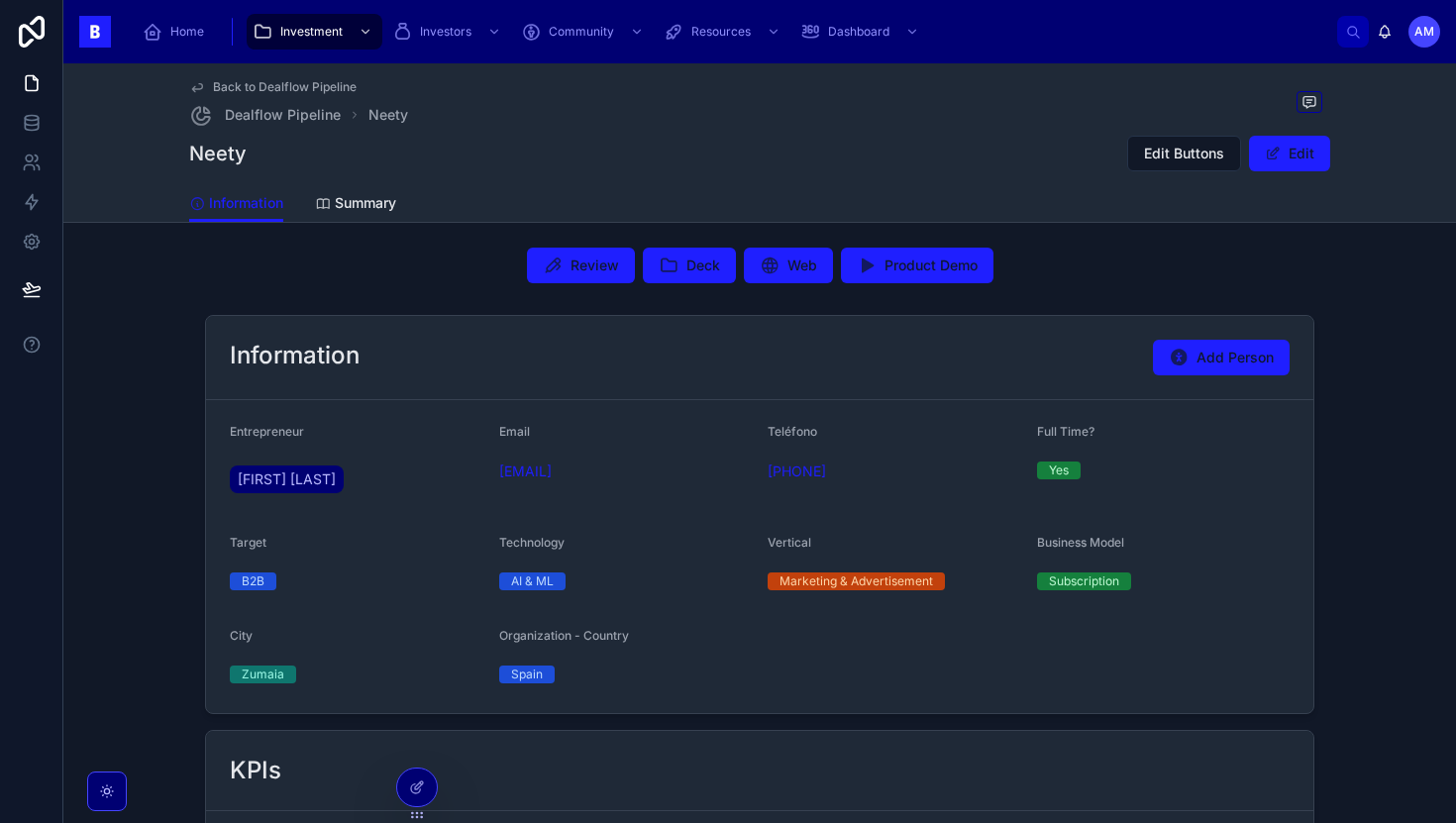 scroll, scrollTop: 696, scrollLeft: 0, axis: vertical 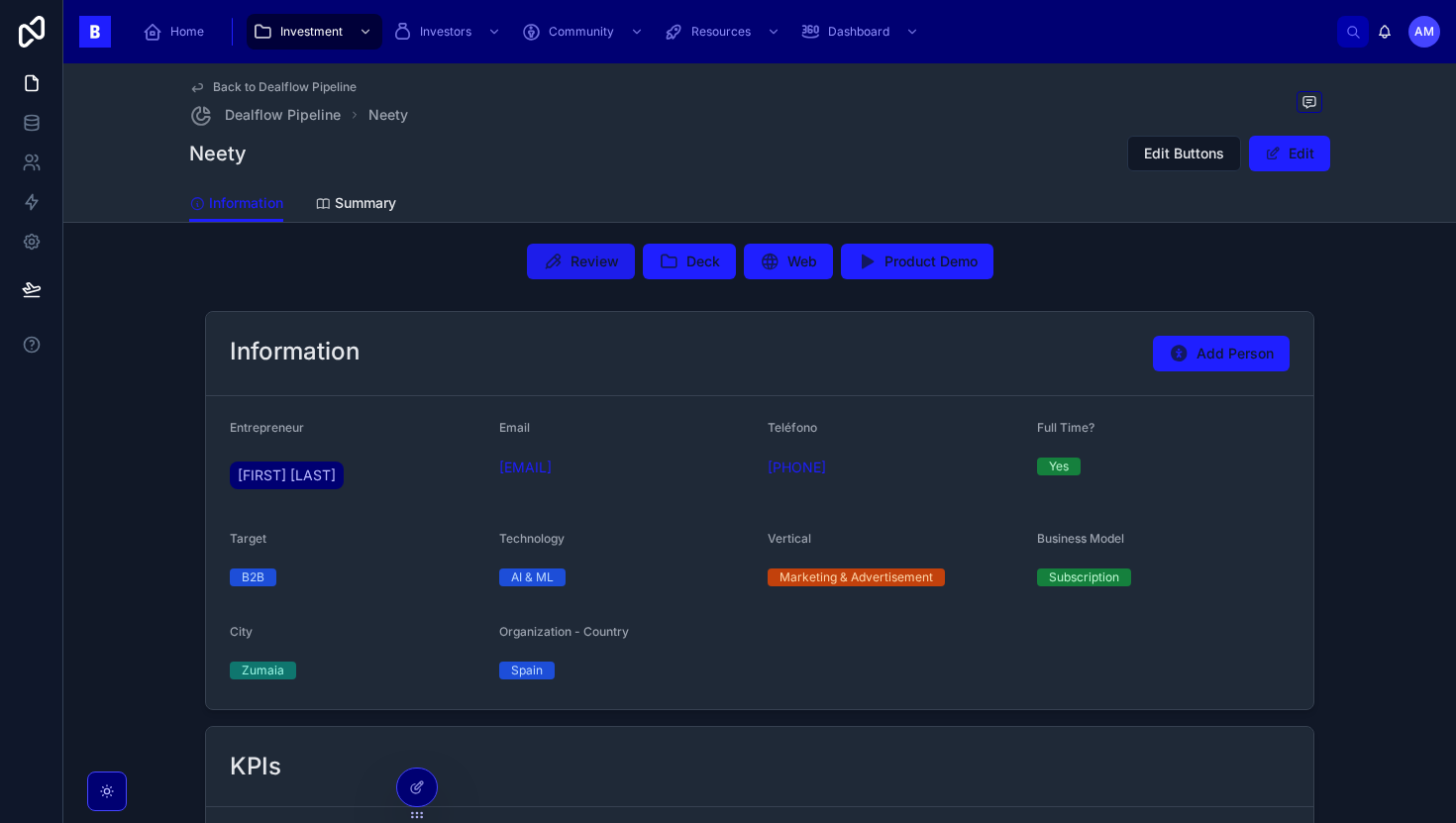 click on "Review" at bounding box center [594, 261] 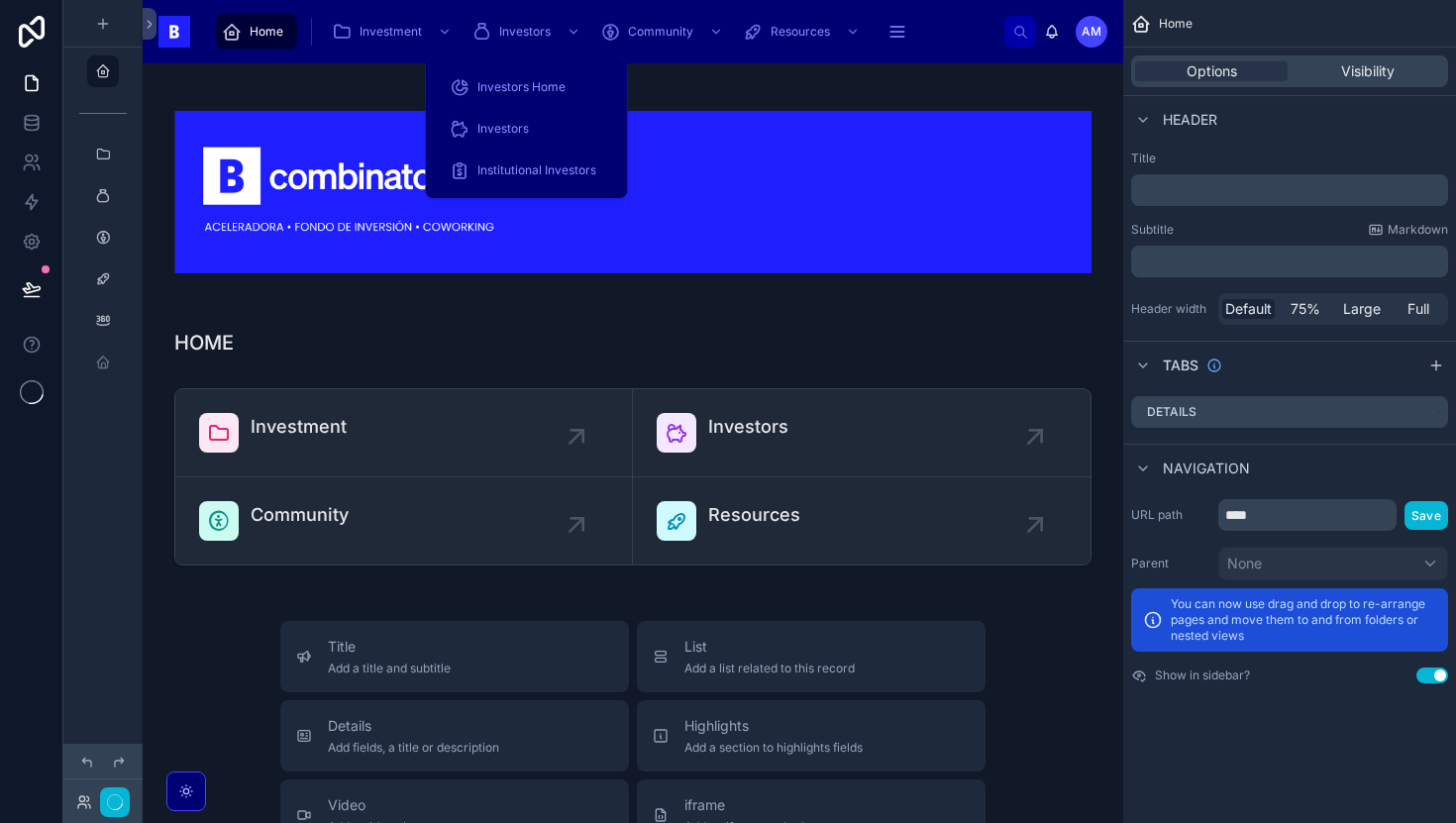 scroll, scrollTop: 0, scrollLeft: 0, axis: both 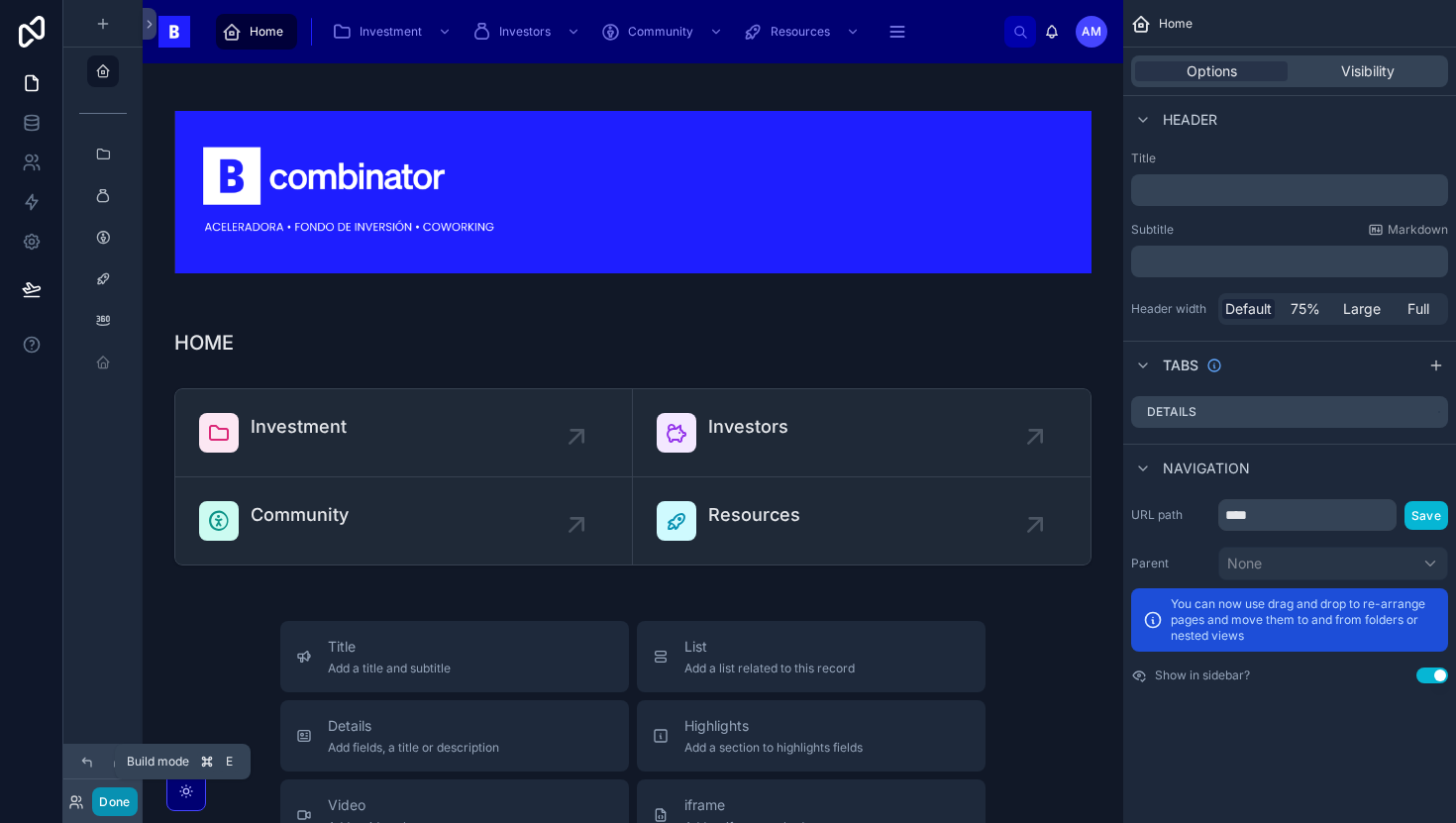 click on "Done" at bounding box center [114, 801] 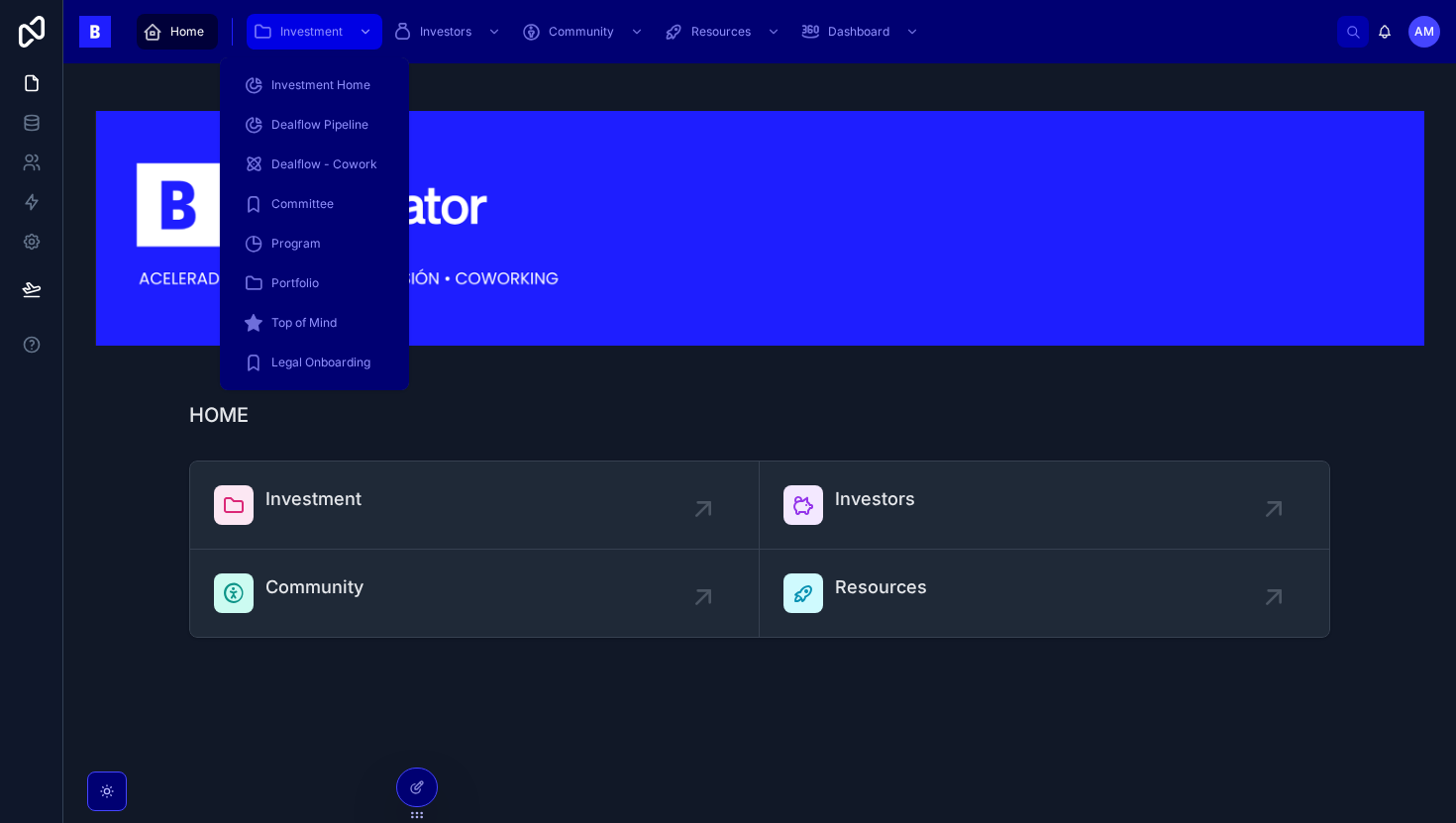 click on "Investment" at bounding box center (314, 32) 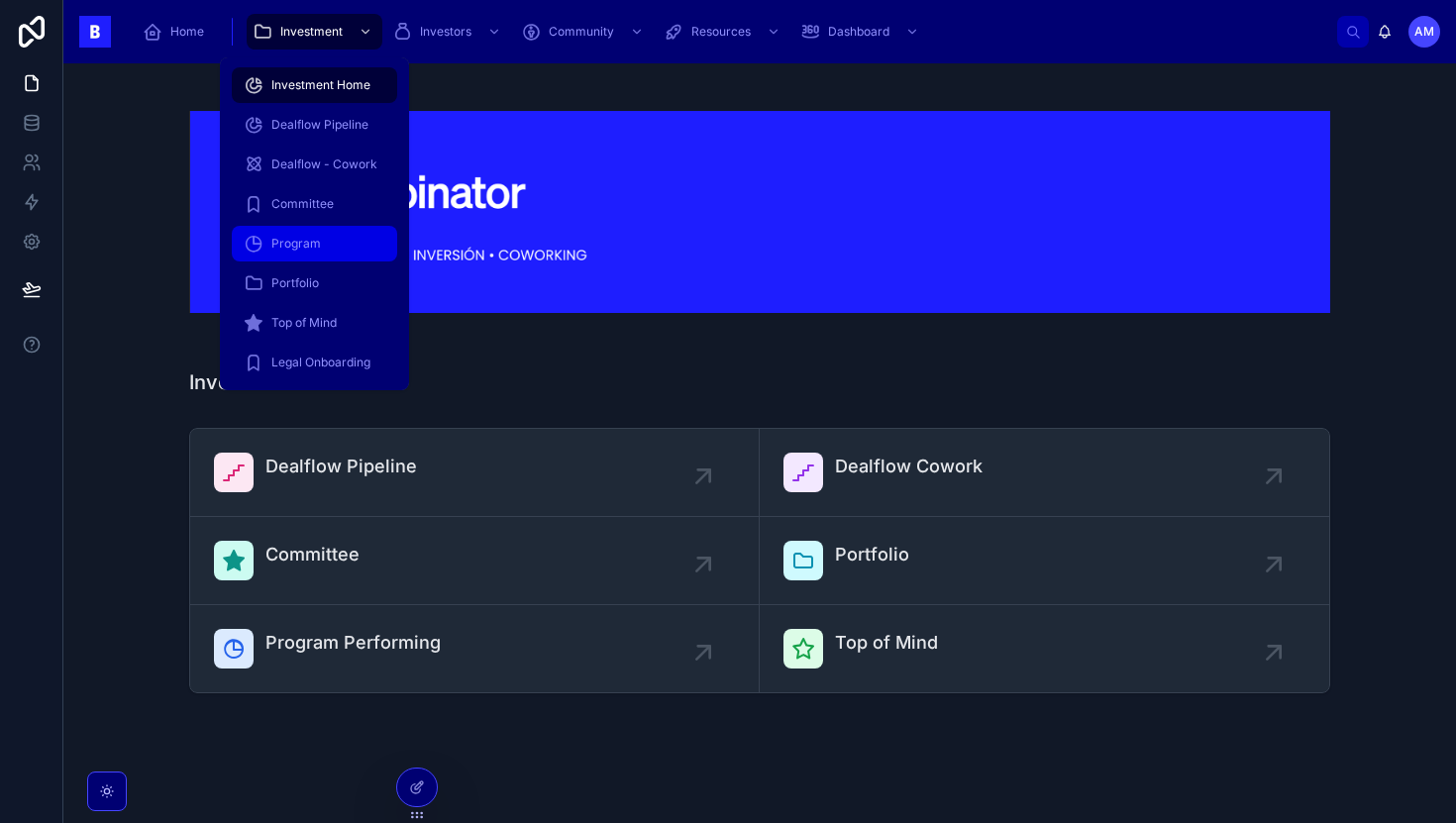 click on "Program" at bounding box center (314, 244) 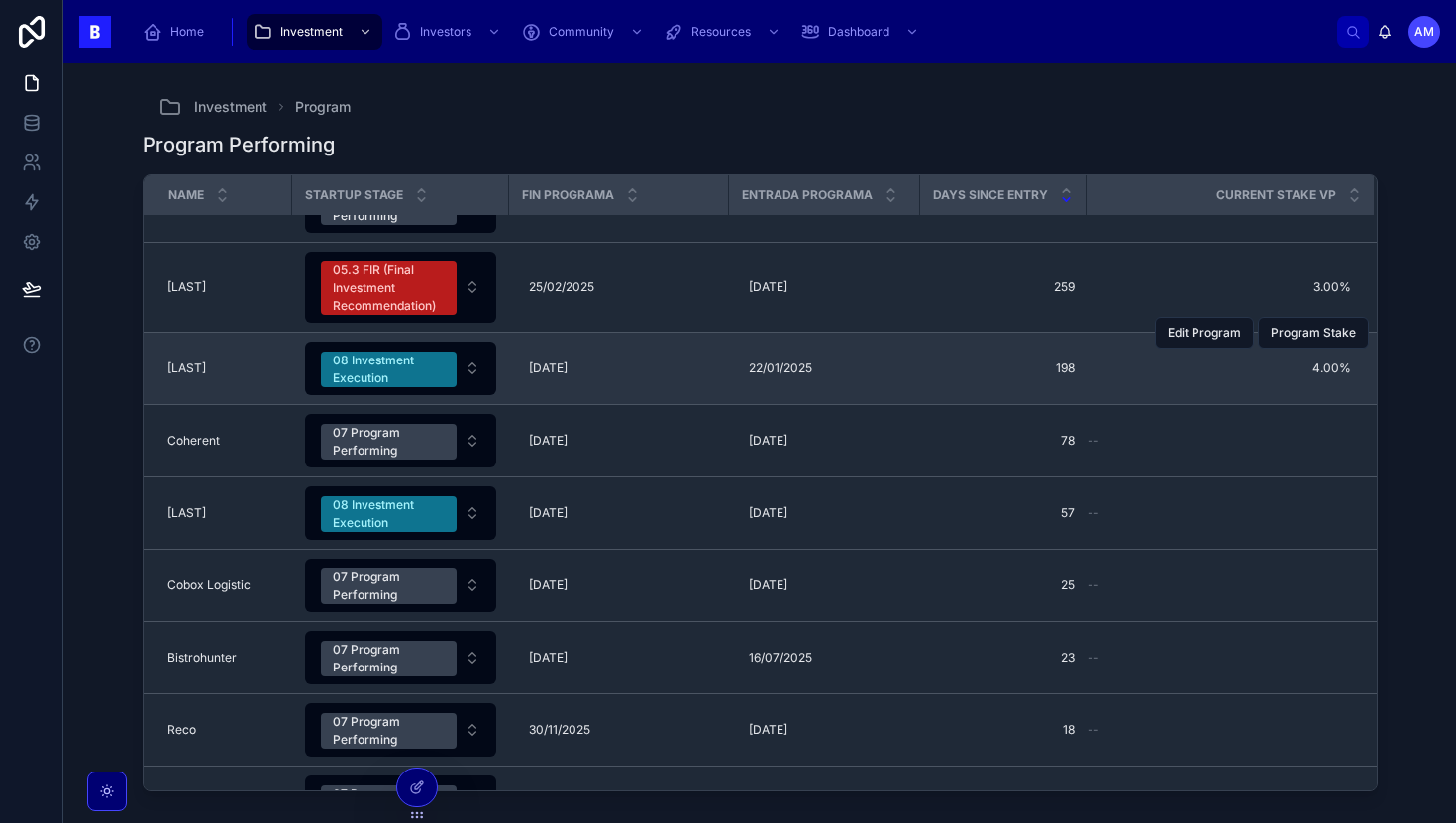 scroll, scrollTop: 238, scrollLeft: 0, axis: vertical 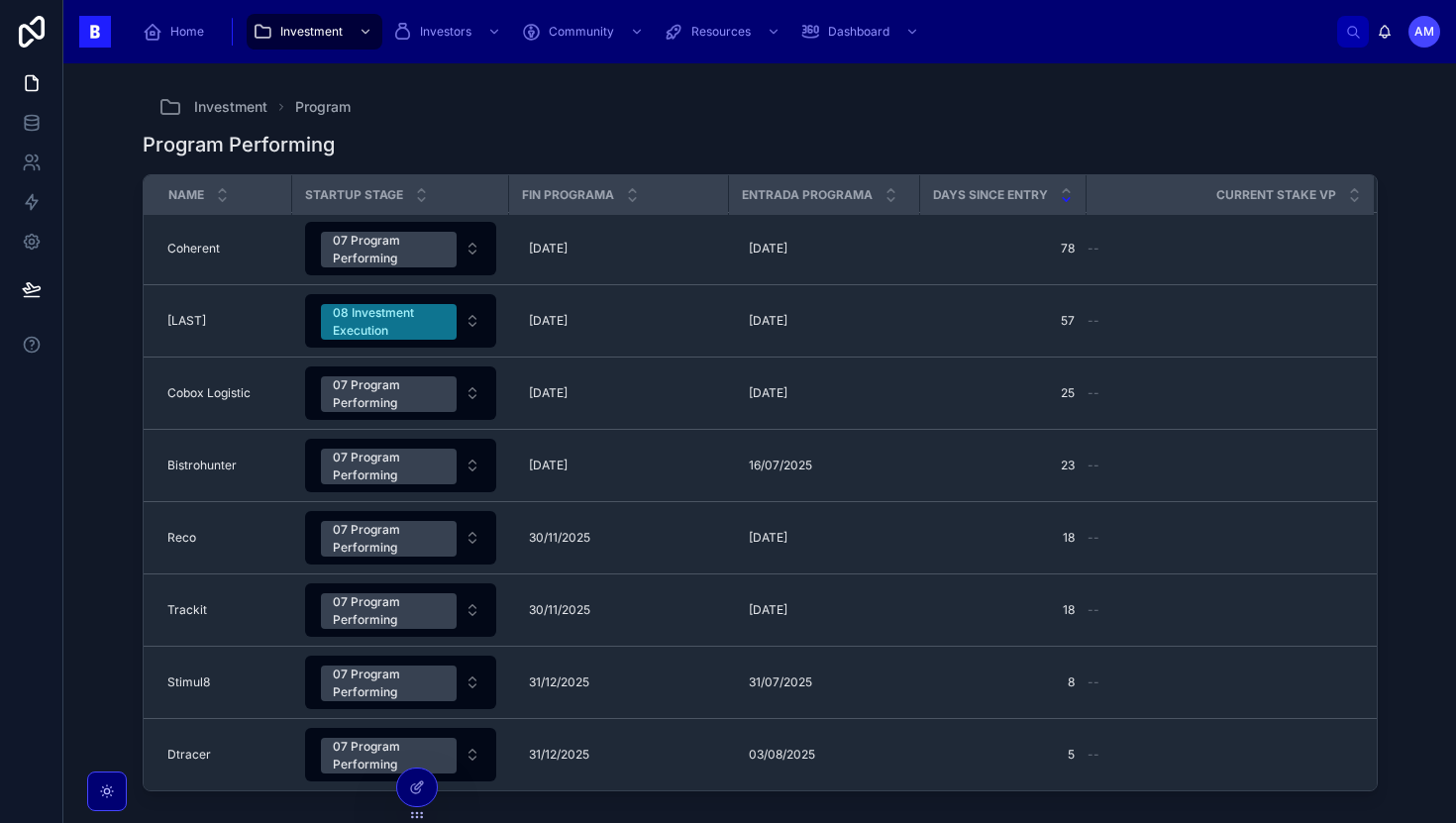 click on "Investment Program Program Performing Name Startup Stage Fin Programa Entrada Programa Days Since Entry Current Stake VP StockFink StockFink 07 Program Performing 19/09/2024 19/09/2024 22/04/2024 22/04/2024 473 473 3.00% 3.00% Edit Program Program Stake Sweanty Sweanty 05.3 FIR (Final Investment Recommendation) 25/02/2025 25/02/2025 22/11/2024 22/11/2024 259 259 3.00% 3.00% Edit Program Program Stake Tinkery Tinkery 08 Investment Execution 22/05/2025 22/05/2025 22/01/2025 22/01/2025 198 198 4.00% 4.00% Edit Program Program Stake Coherent Coherent 07 Program Performing 22/09/2025 22/09/2025 22/05/2025 22/05/2025 78 78 -- Edit Program Program Stake SeniorDomo SeniorDomo 08 Investment Execution 31/10/2025 31/10/2025 12/06/2025 12/06/2025 57 57 -- Edit Program Program Stake Cobox Logistic Cobox Logistic 07 Program Performing 31/10/2025 31/10/2025 14/07/2025 14/07/2025 25 25 -- Edit Program Program Stake Bistrohunter Bistrohunter 07 Program Performing 31/10/2025 31/10/2025 16/07/2025 16/07/2025 23 23 -- Reco Reco" at bounding box center [760, 443] 